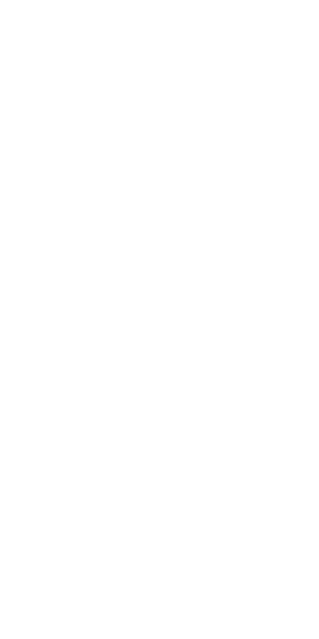 scroll, scrollTop: 0, scrollLeft: 0, axis: both 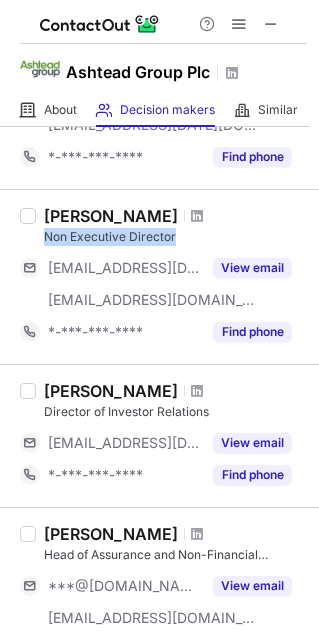 drag, startPoint x: 39, startPoint y: 239, endPoint x: 178, endPoint y: 237, distance: 139.01439 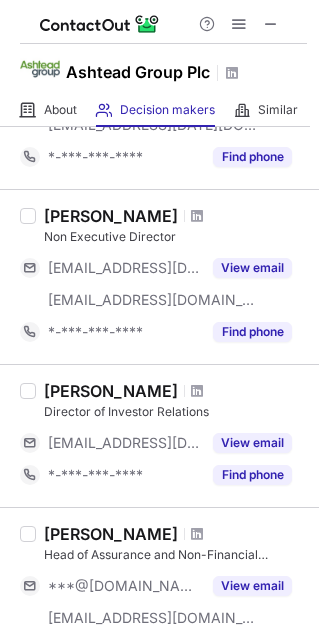 click on "[PERSON_NAME] Director of Investor Relations [EMAIL_ADDRESS][DOMAIN_NAME] View email *-***-***-**** Find phone" at bounding box center (159, 435) 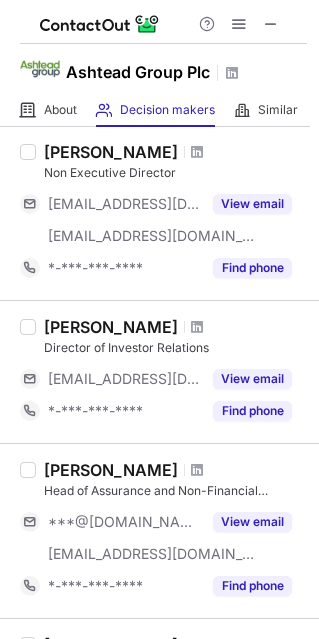 scroll, scrollTop: 300, scrollLeft: 0, axis: vertical 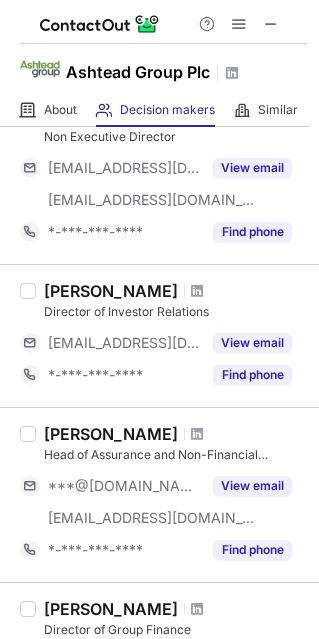 drag, startPoint x: 36, startPoint y: 310, endPoint x: 152, endPoint y: 317, distance: 116.21101 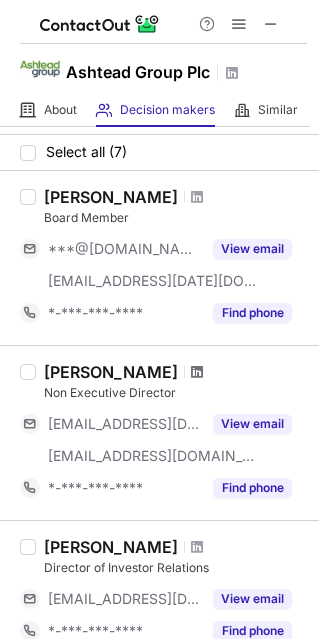 scroll, scrollTop: 0, scrollLeft: 0, axis: both 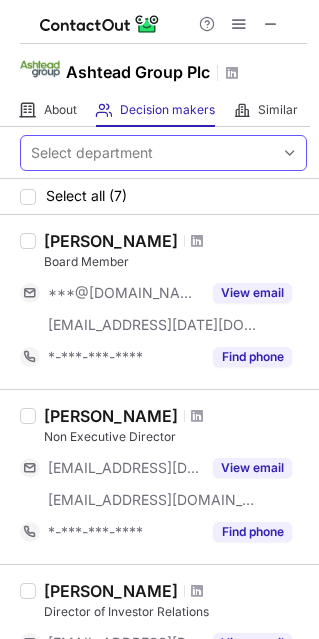click on "Select department" at bounding box center (147, 153) 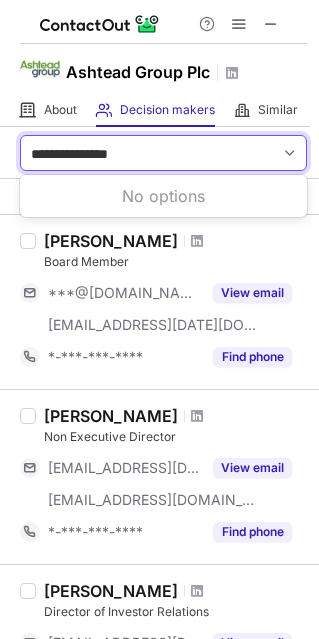 type on "**********" 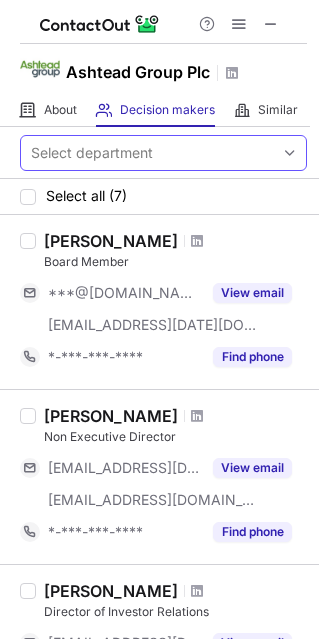 click on "Select department" at bounding box center (147, 153) 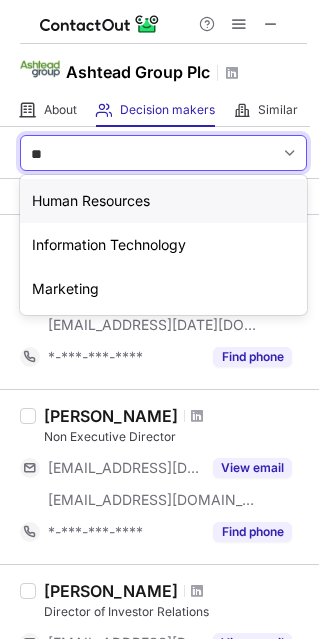 type on "*" 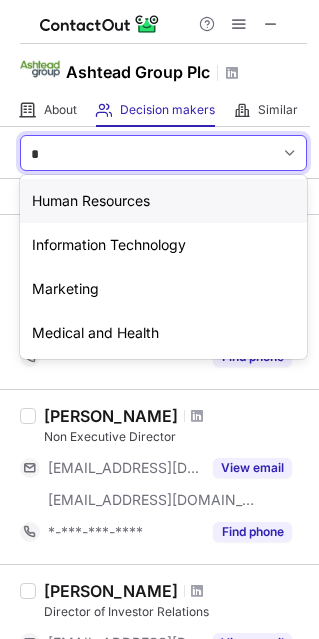 type 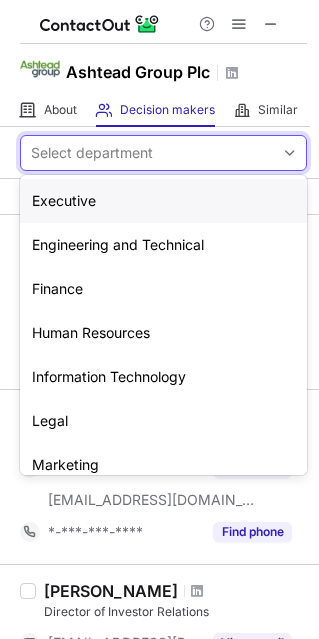 click on "Executive" at bounding box center [163, 201] 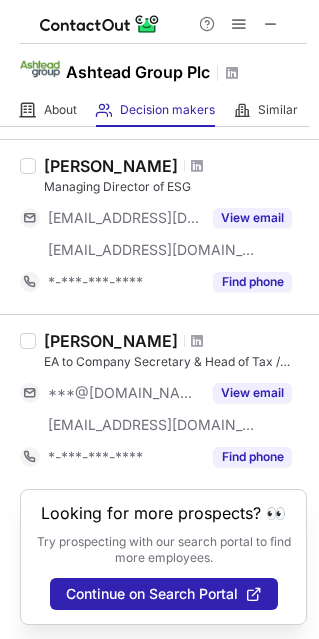 scroll, scrollTop: 325, scrollLeft: 0, axis: vertical 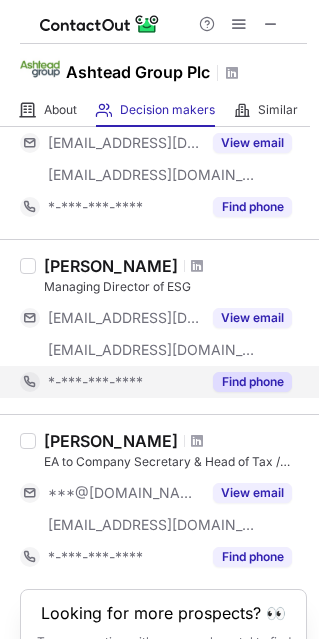 click on "Find phone" at bounding box center (252, 382) 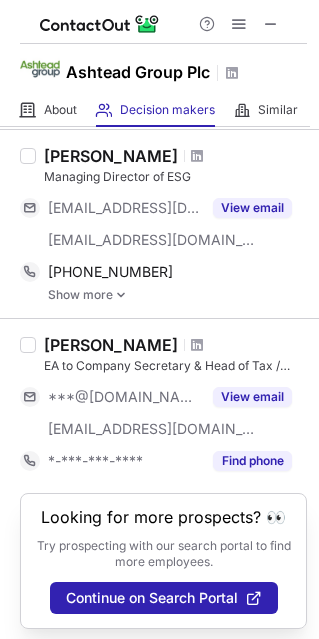 scroll, scrollTop: 438, scrollLeft: 0, axis: vertical 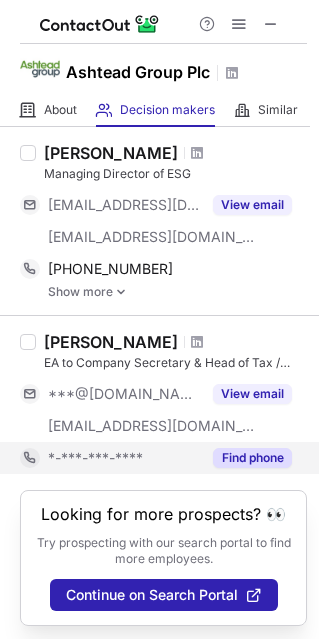 click on "Find phone" at bounding box center [252, 458] 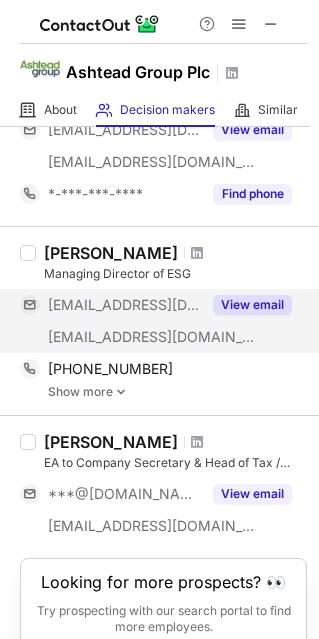 scroll, scrollTop: 406, scrollLeft: 0, axis: vertical 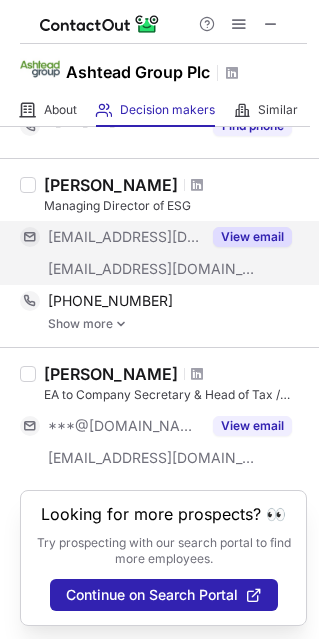 click on "[EMAIL_ADDRESS][DOMAIN_NAME]" at bounding box center (152, 269) 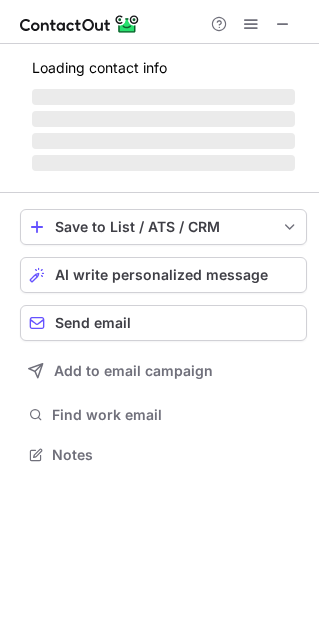 scroll, scrollTop: 10, scrollLeft: 10, axis: both 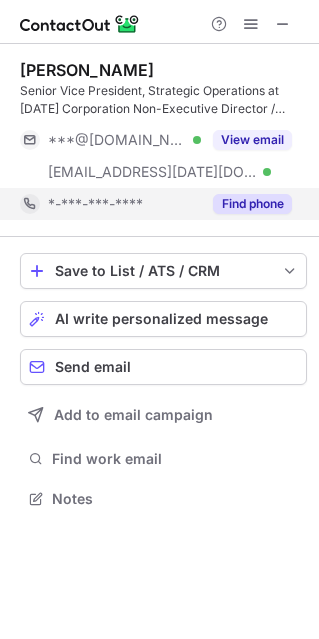 click on "Find phone" at bounding box center [252, 204] 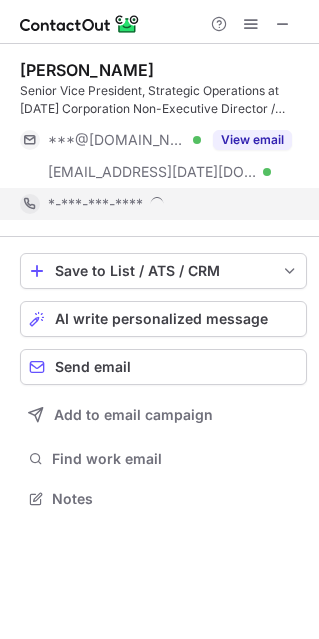 scroll, scrollTop: 9, scrollLeft: 10, axis: both 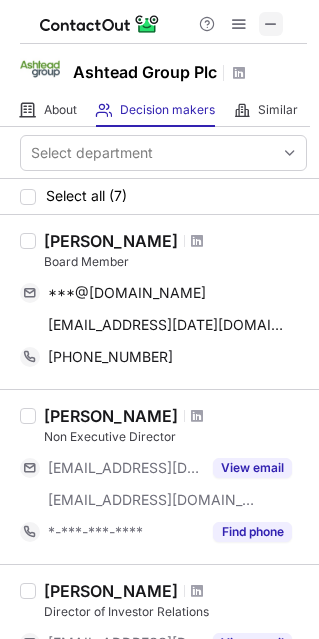 click at bounding box center [271, 24] 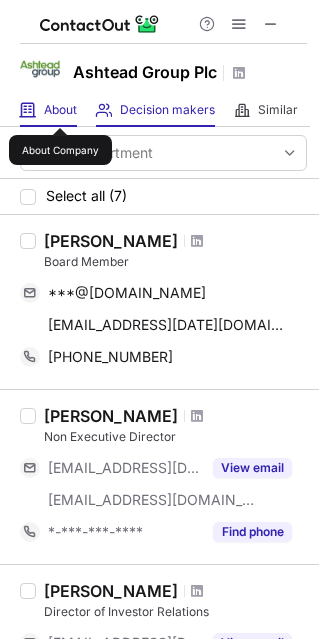 click on "About" at bounding box center [60, 110] 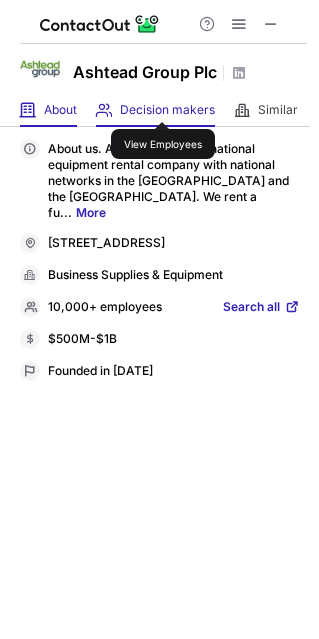 click on "Decision makers" at bounding box center (167, 110) 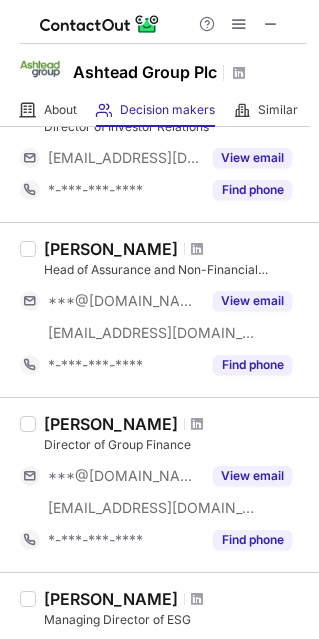 scroll, scrollTop: 385, scrollLeft: 0, axis: vertical 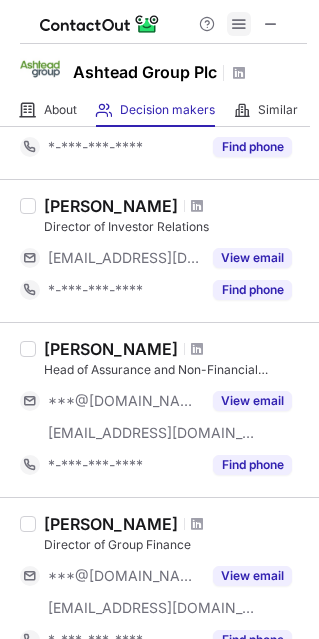 click at bounding box center (239, 24) 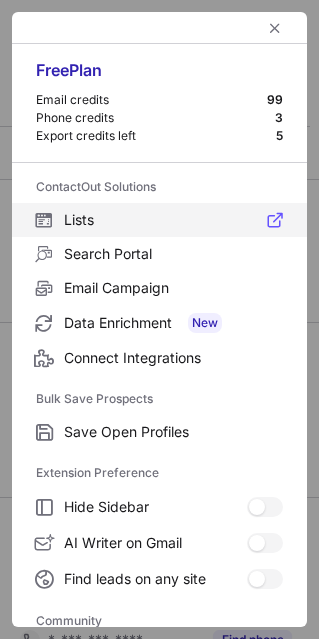 click at bounding box center (275, 220) 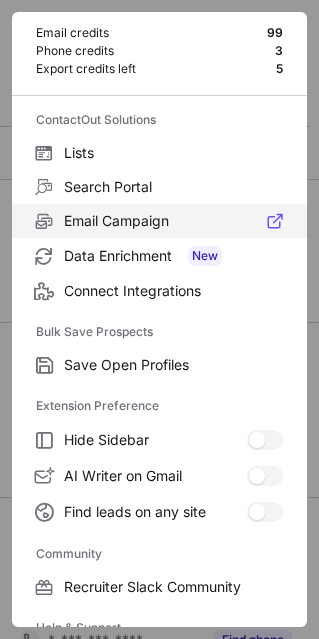 scroll, scrollTop: 0, scrollLeft: 0, axis: both 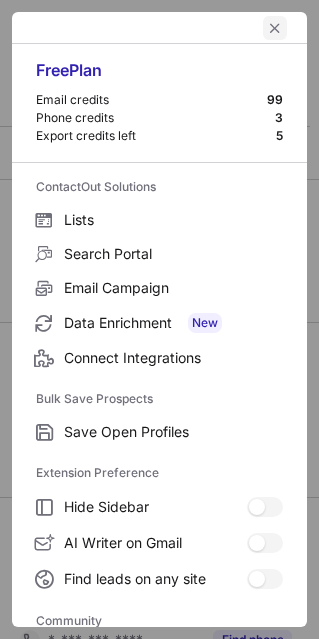 click at bounding box center [275, 28] 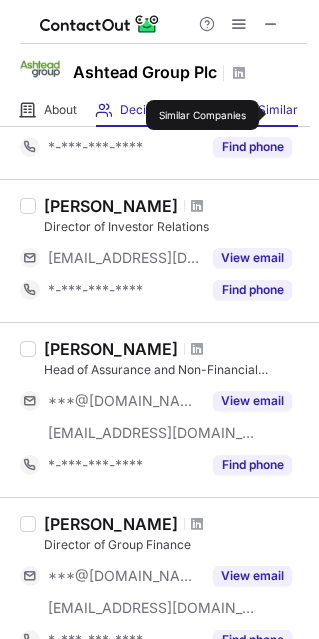 click on "Similar" at bounding box center (278, 110) 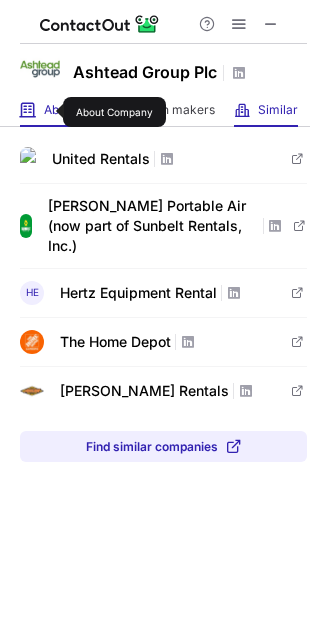 click on "About" at bounding box center [60, 110] 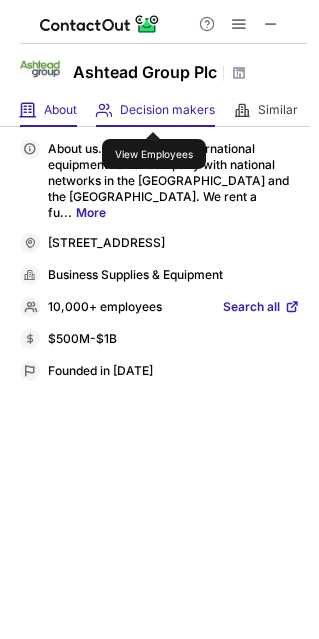 click on "Decision makers" at bounding box center [167, 110] 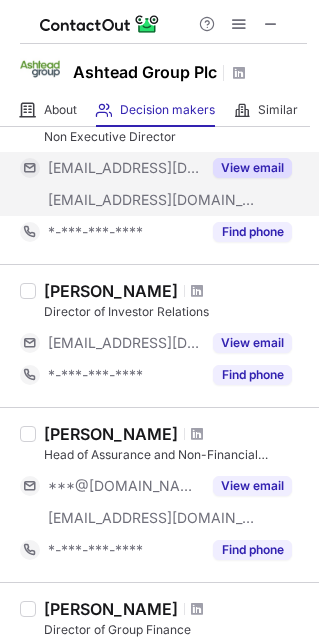 scroll, scrollTop: 400, scrollLeft: 0, axis: vertical 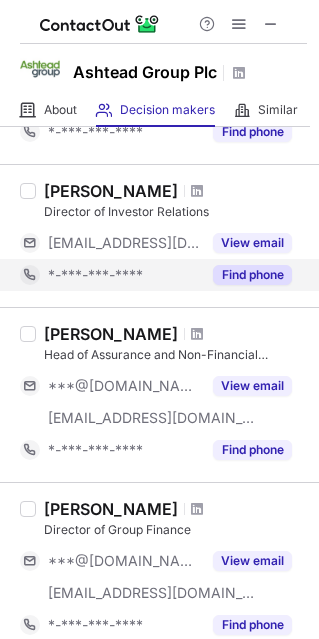 click on "Find phone" at bounding box center (252, 275) 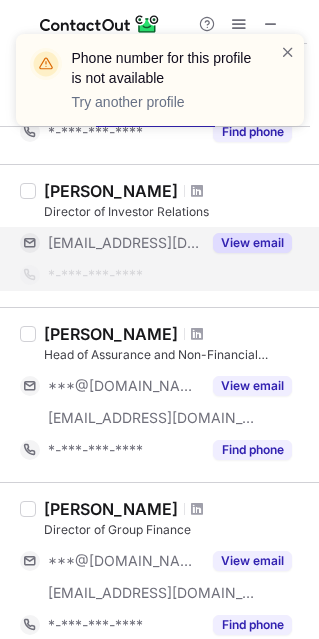 click on "View email" at bounding box center (252, 243) 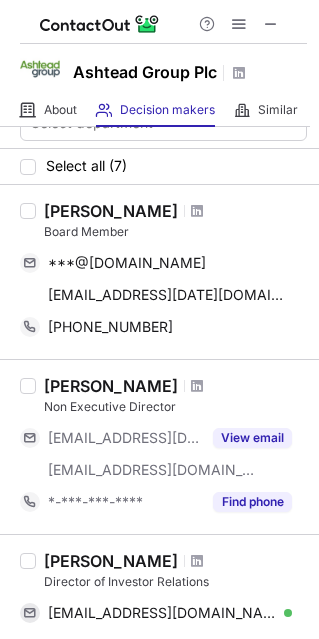 scroll, scrollTop: 0, scrollLeft: 0, axis: both 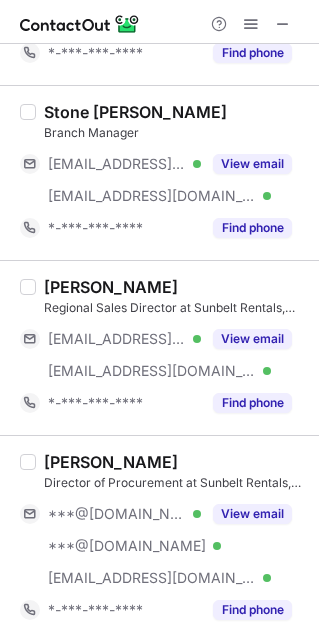 click on "[PERSON_NAME] Regional Sales Director at Sunbelt Rentals, Inc. [EMAIL_ADDRESS][DOMAIN_NAME] Verified [EMAIL_ADDRESS][DOMAIN_NAME] Verified View email *-***-***-**** Find phone" at bounding box center [159, 347] 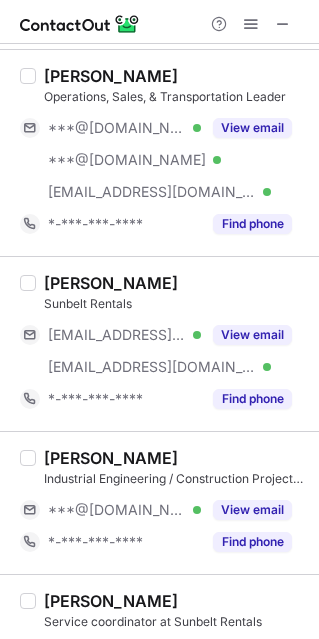 scroll, scrollTop: 0, scrollLeft: 0, axis: both 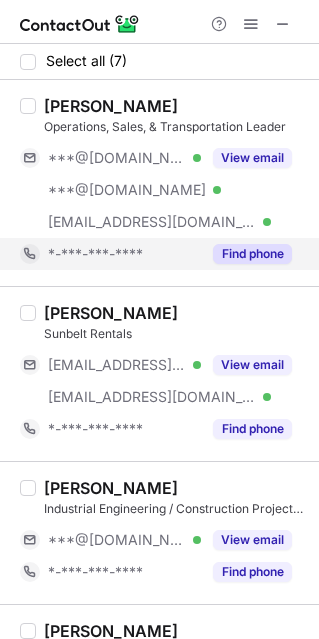 click on "Find phone" at bounding box center (252, 254) 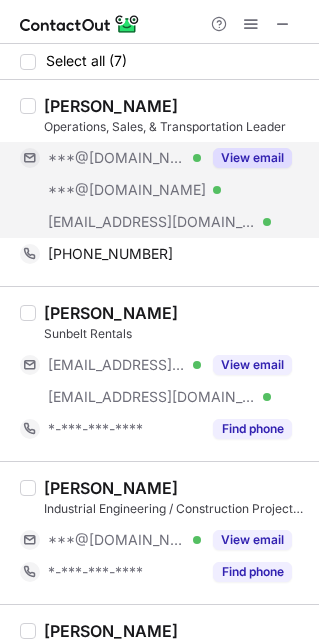 click on "View email" at bounding box center [252, 158] 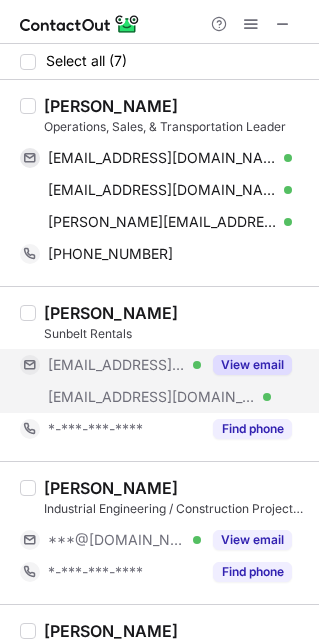 click on "View email" at bounding box center (252, 365) 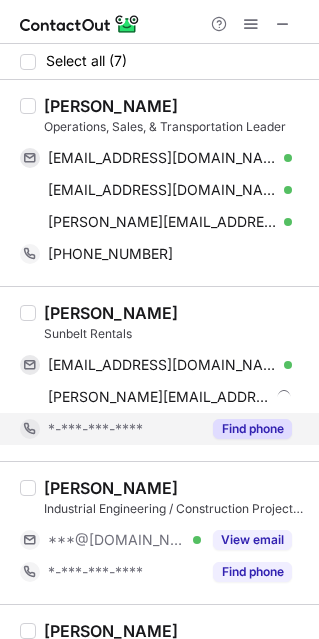 click on "Find phone" at bounding box center [252, 429] 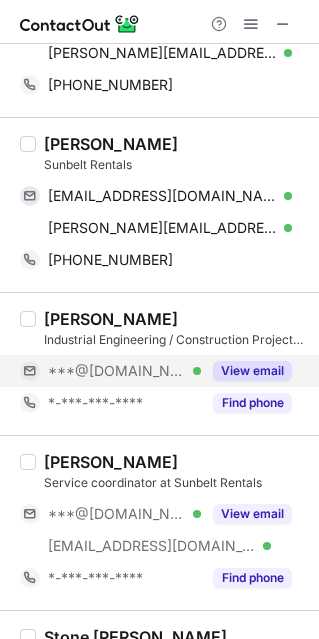 scroll, scrollTop: 200, scrollLeft: 0, axis: vertical 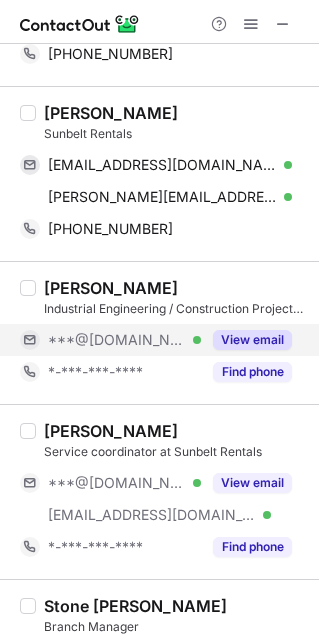 click on "View email" at bounding box center [252, 340] 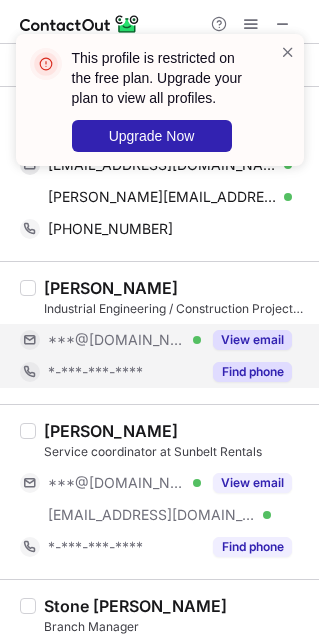 click on "Find phone" at bounding box center (252, 372) 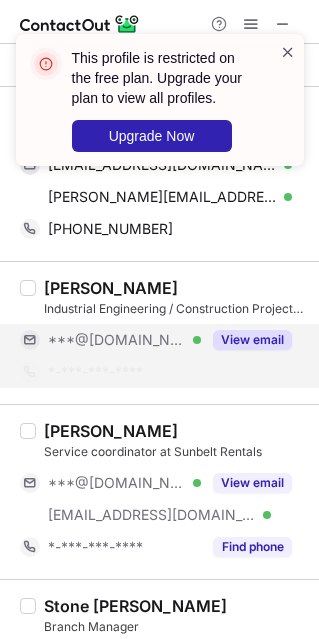 click at bounding box center [288, 52] 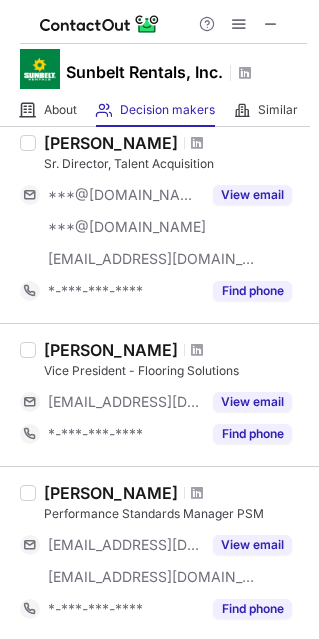 scroll, scrollTop: 709, scrollLeft: 0, axis: vertical 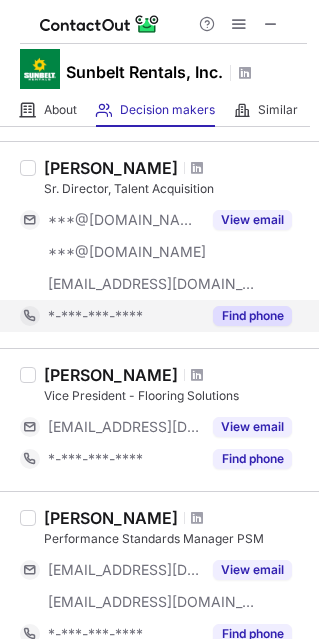 click on "Find phone" at bounding box center (252, 316) 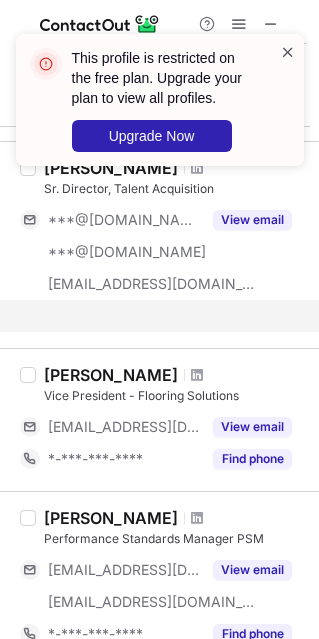 click at bounding box center [288, 52] 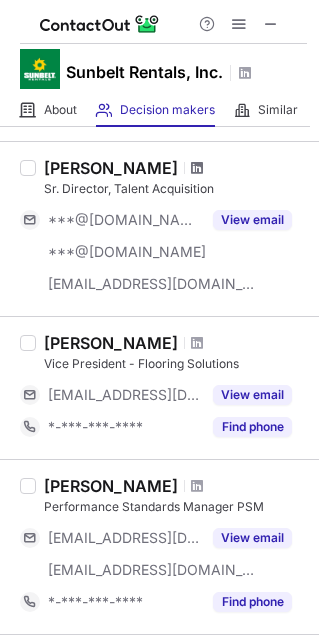 click at bounding box center [197, 168] 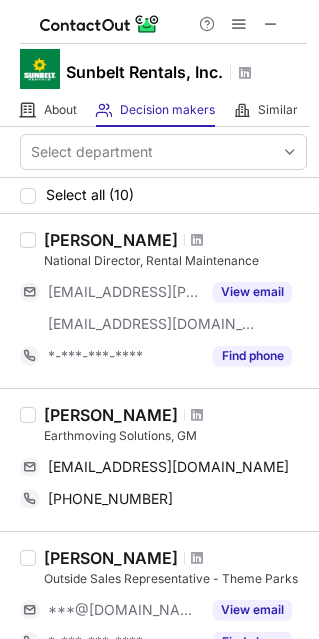 scroll, scrollTop: 0, scrollLeft: 0, axis: both 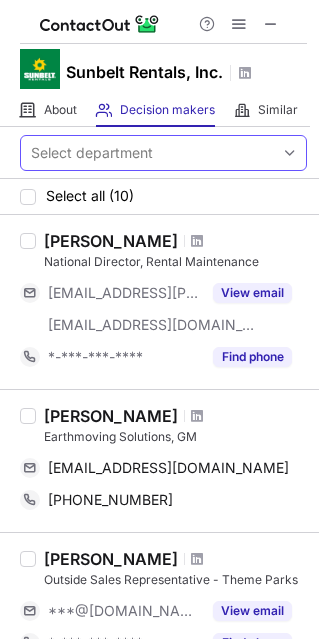 click on "Select department" at bounding box center (147, 153) 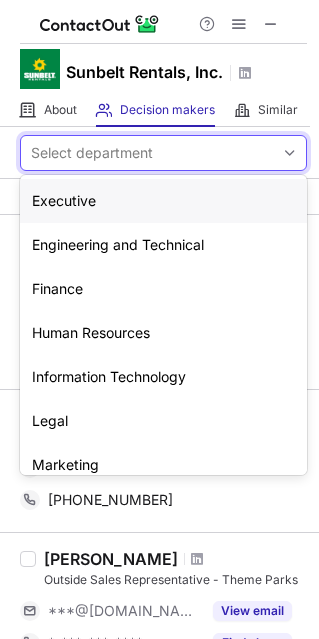 click on "Executive" at bounding box center (163, 201) 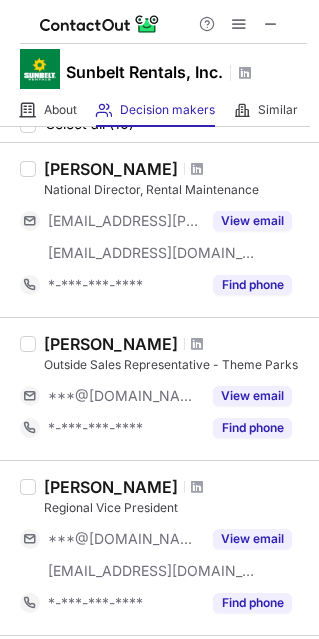 scroll, scrollTop: 100, scrollLeft: 0, axis: vertical 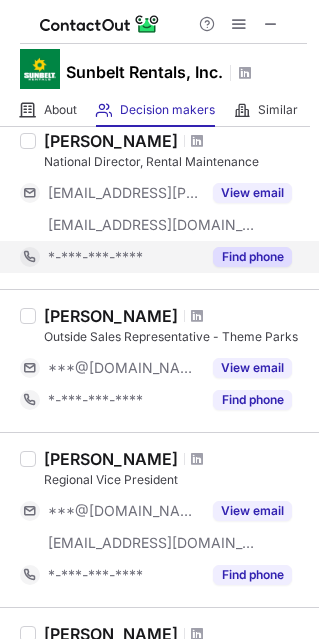 click on "Find phone" at bounding box center [252, 257] 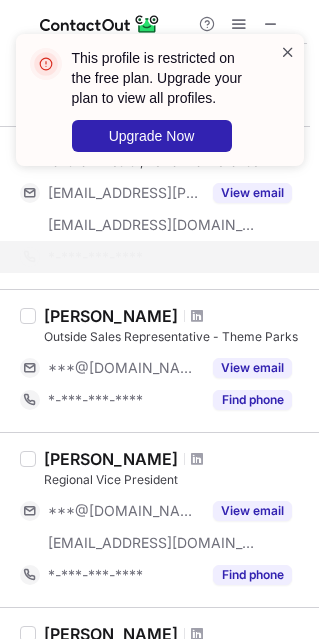 click at bounding box center [288, 52] 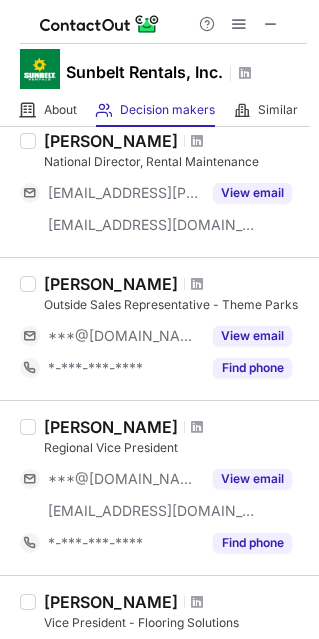 click on "View email" at bounding box center (252, 193) 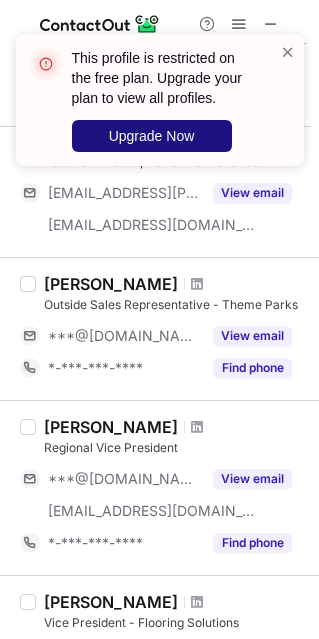 click on "Upgrade Now" at bounding box center [152, 136] 